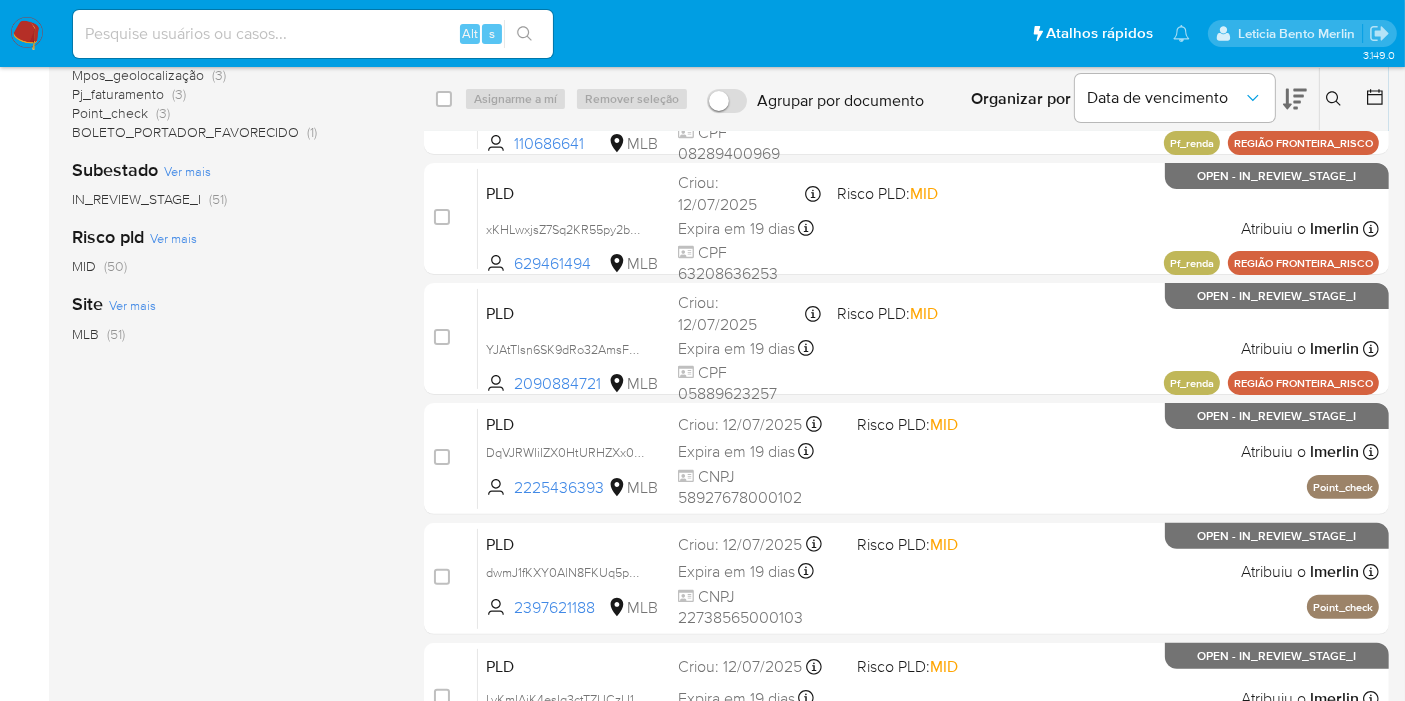 scroll, scrollTop: 167, scrollLeft: 0, axis: vertical 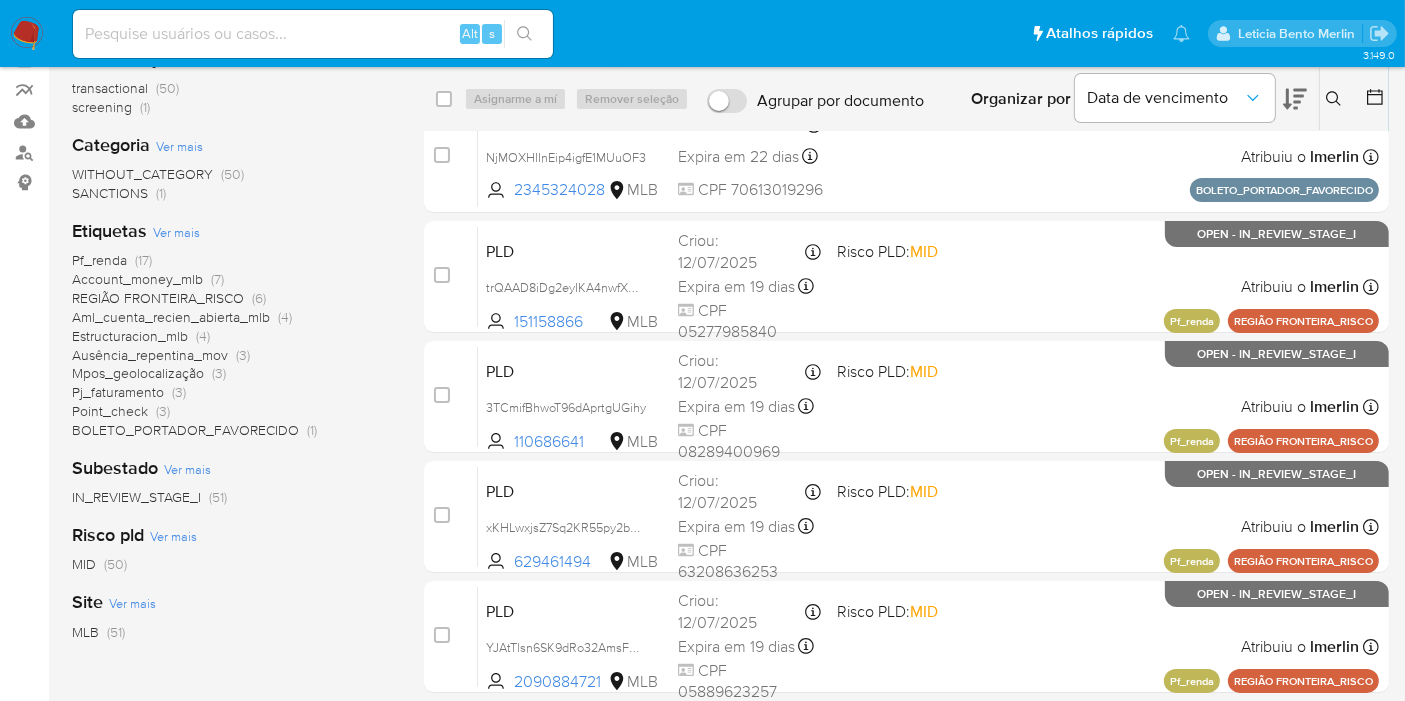 click on "Bandeja Painel Screening Pesquisa em Listas Watchlist Ferramentas Operações em massa relatórios Mulan Localizador de pessoas Consolidado" at bounding box center (24, 545) 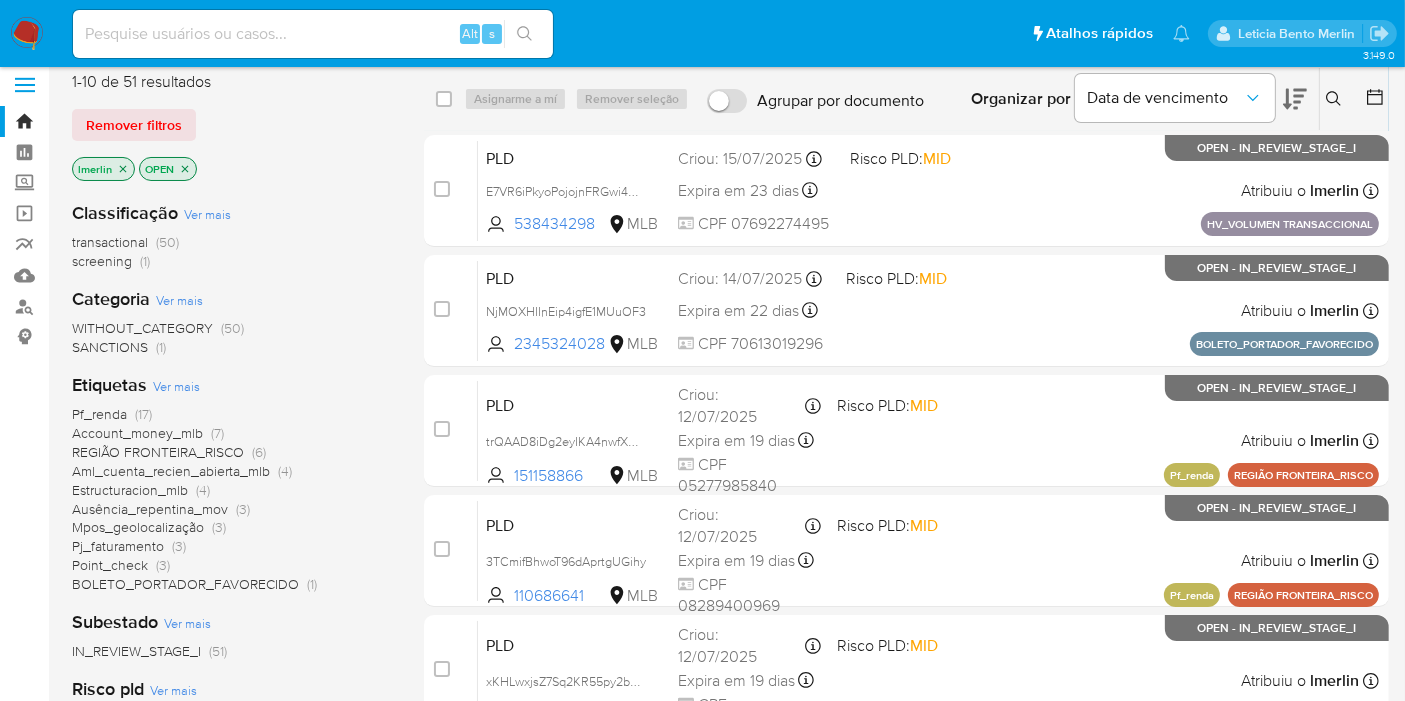 scroll, scrollTop: 0, scrollLeft: 0, axis: both 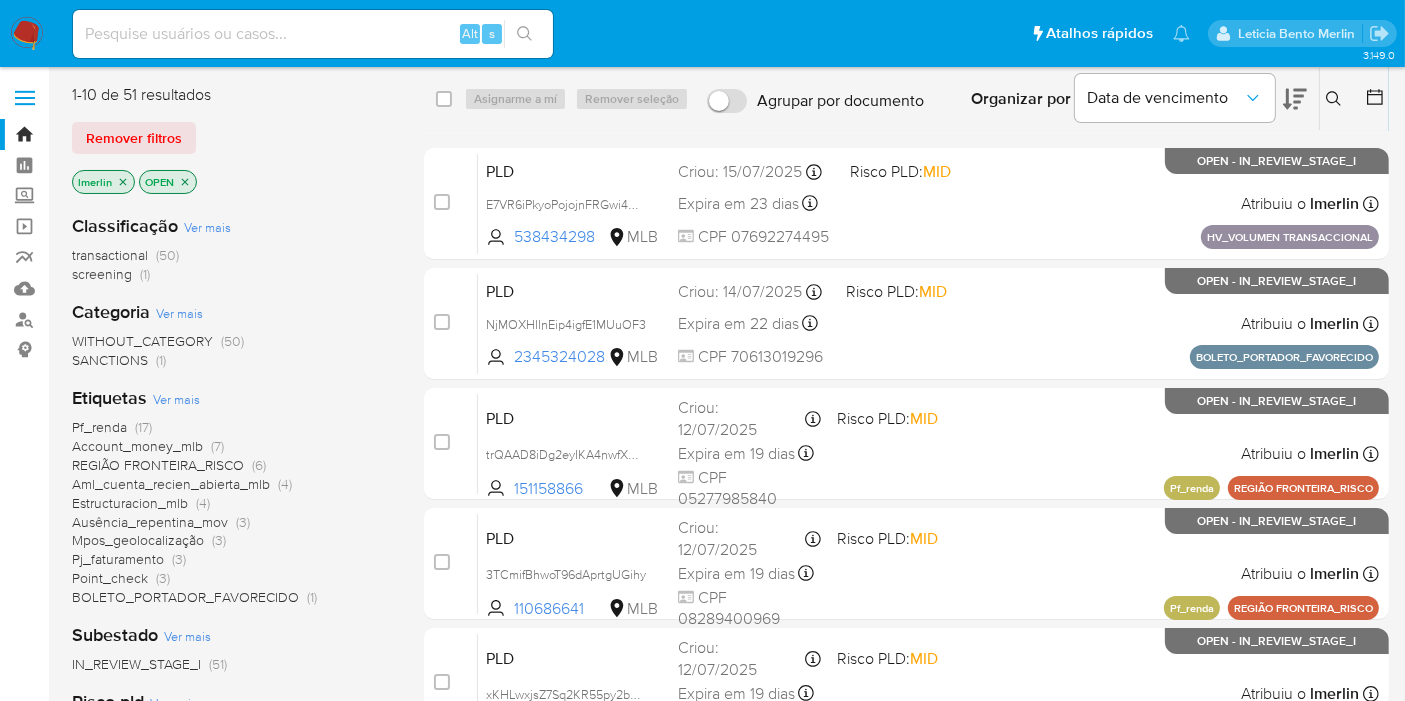 click 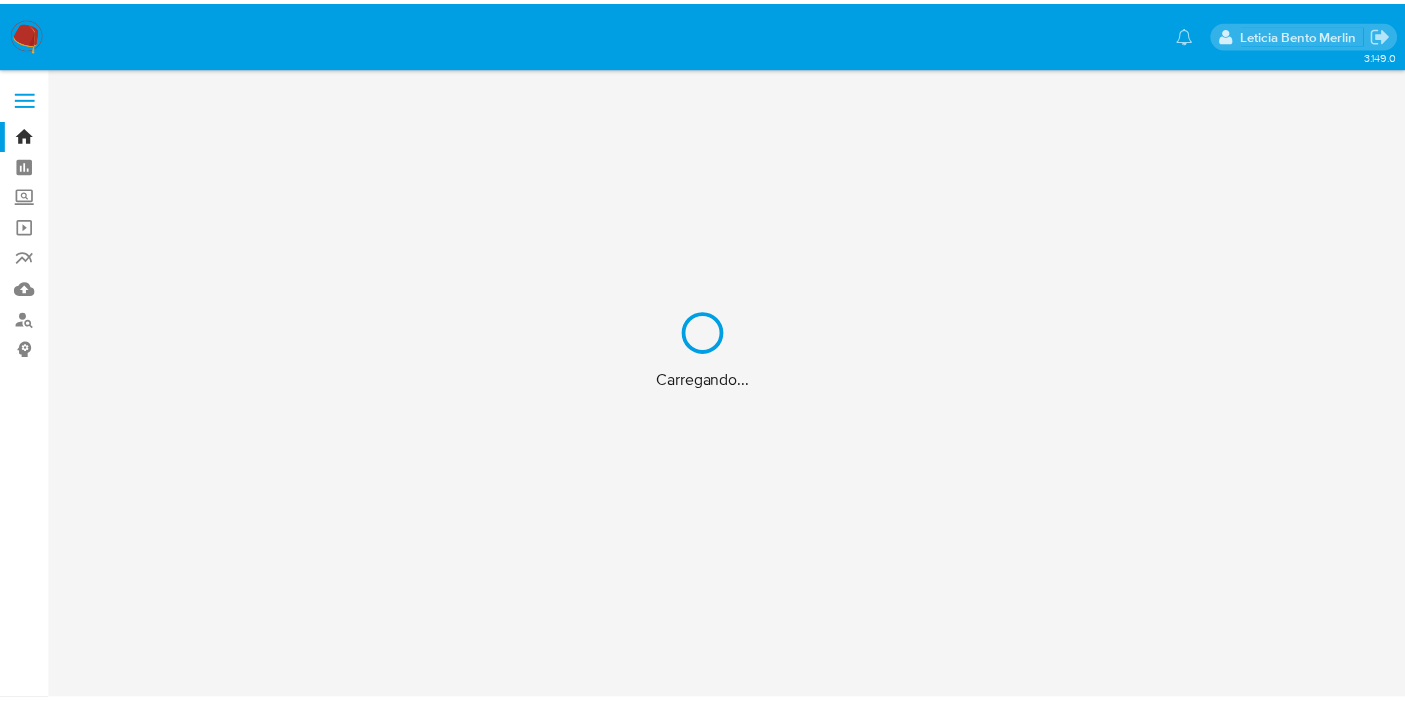 scroll, scrollTop: 0, scrollLeft: 0, axis: both 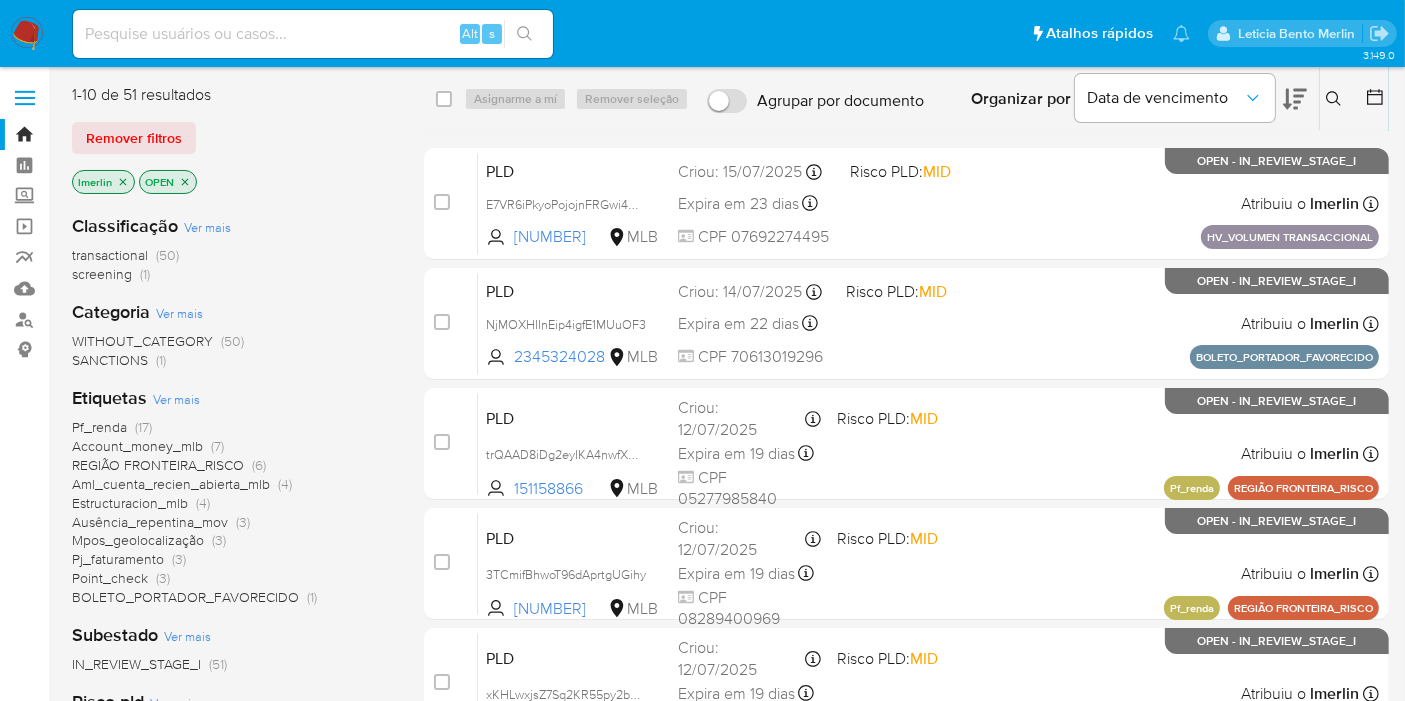 click 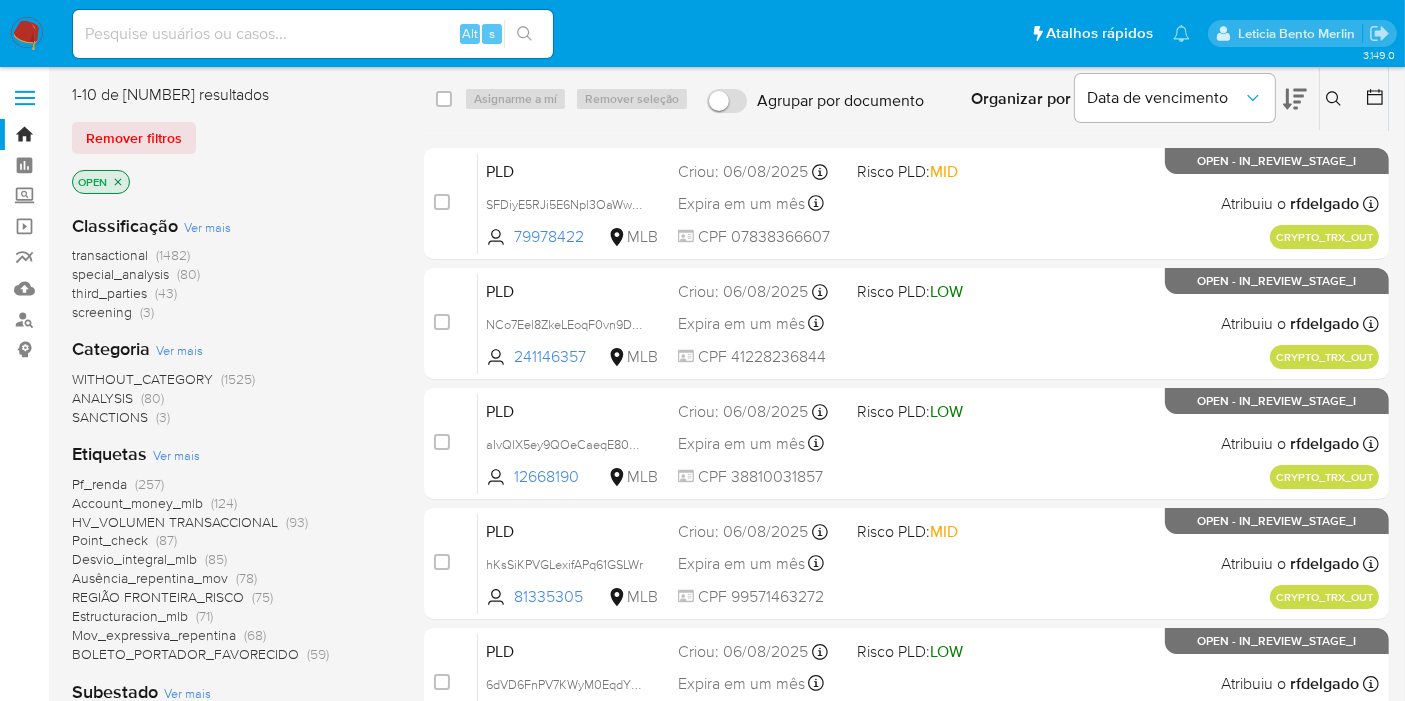 click on "screening (3)" at bounding box center (113, 312) 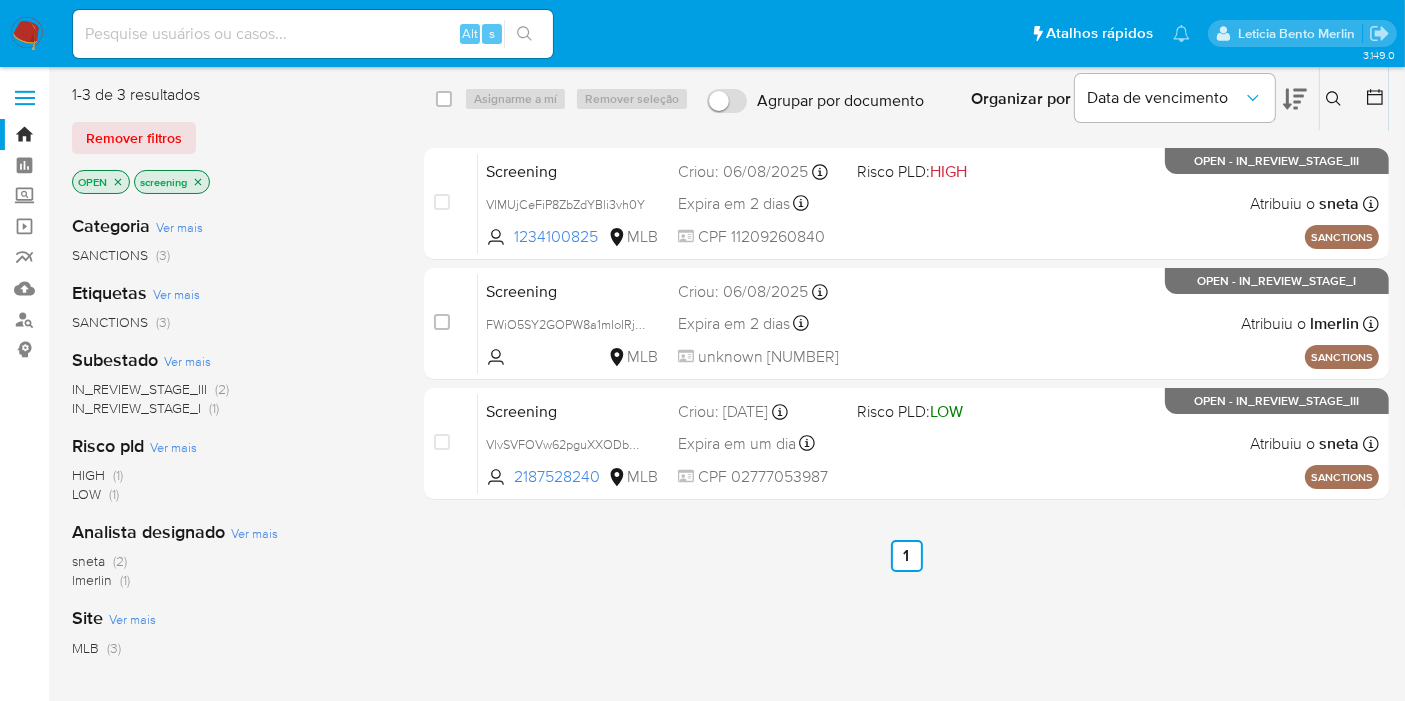click 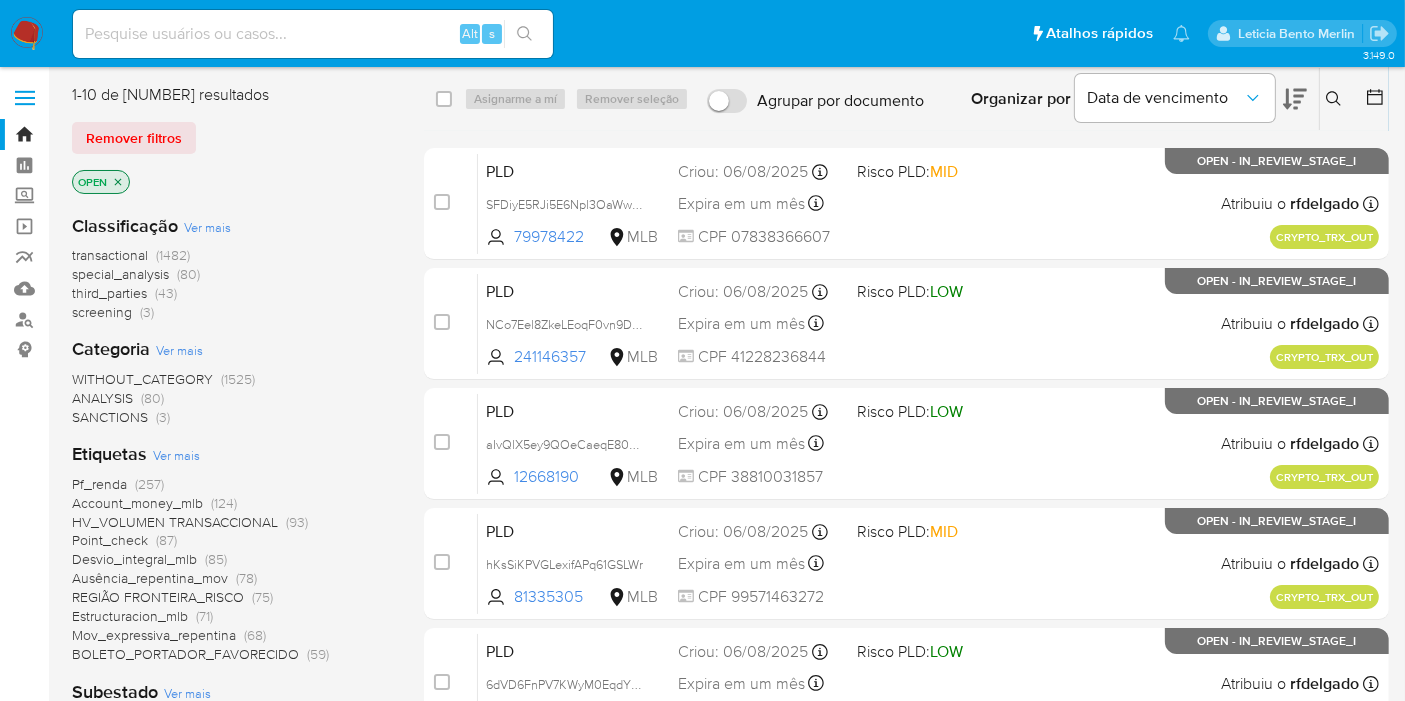 click on "screening (3)" at bounding box center (113, 312) 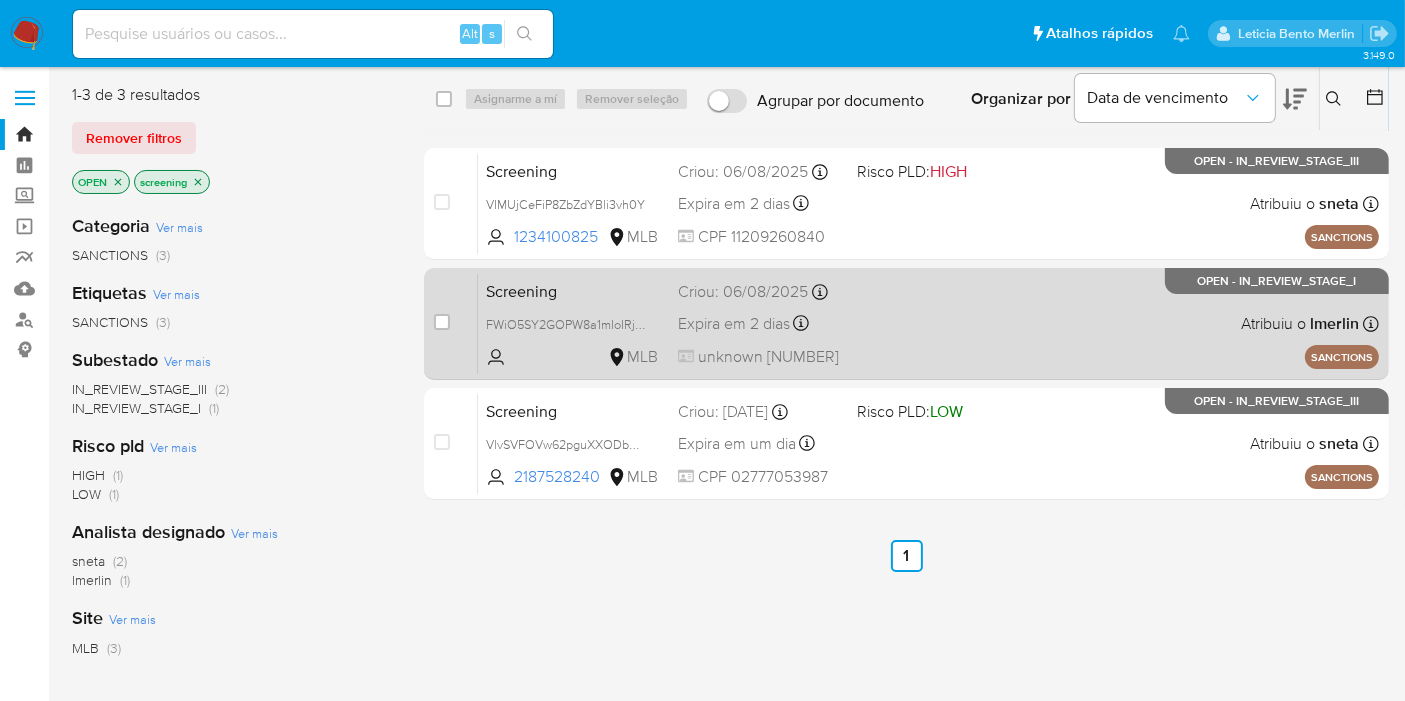 click on "Screening" at bounding box center (574, 290) 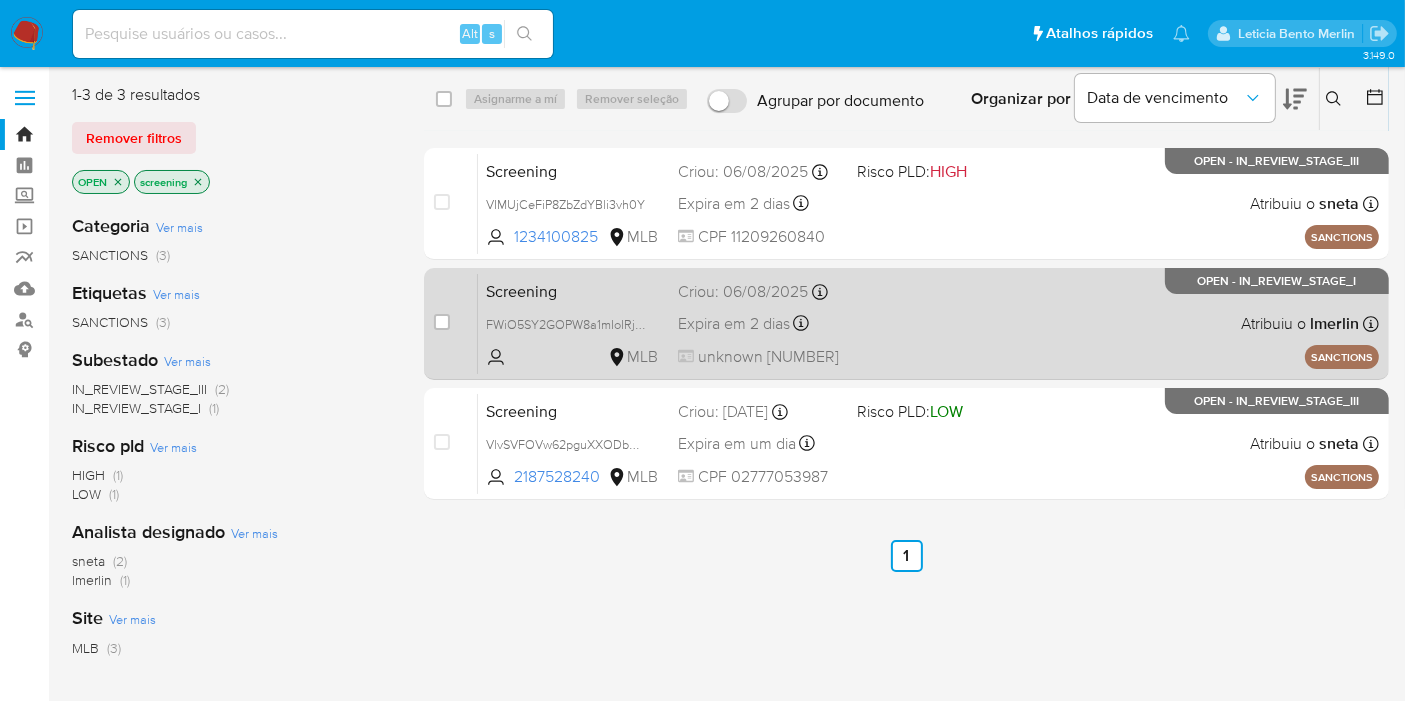 click on "Screening FWiO5SY2GOPW8a1mIoIRjzQF MLB Criou: 06/08/2025   Criou: 06/08/2025 11:31:38 Expira em 2 dias   Expira em 08/08/2025 11:31:39 unknown   39037808808 Atribuiu o   lmerlin   Asignado el: 06/08/2025 13:52:04 SANCTIONS OPEN - IN_REVIEW_STAGE_I" at bounding box center (928, 323) 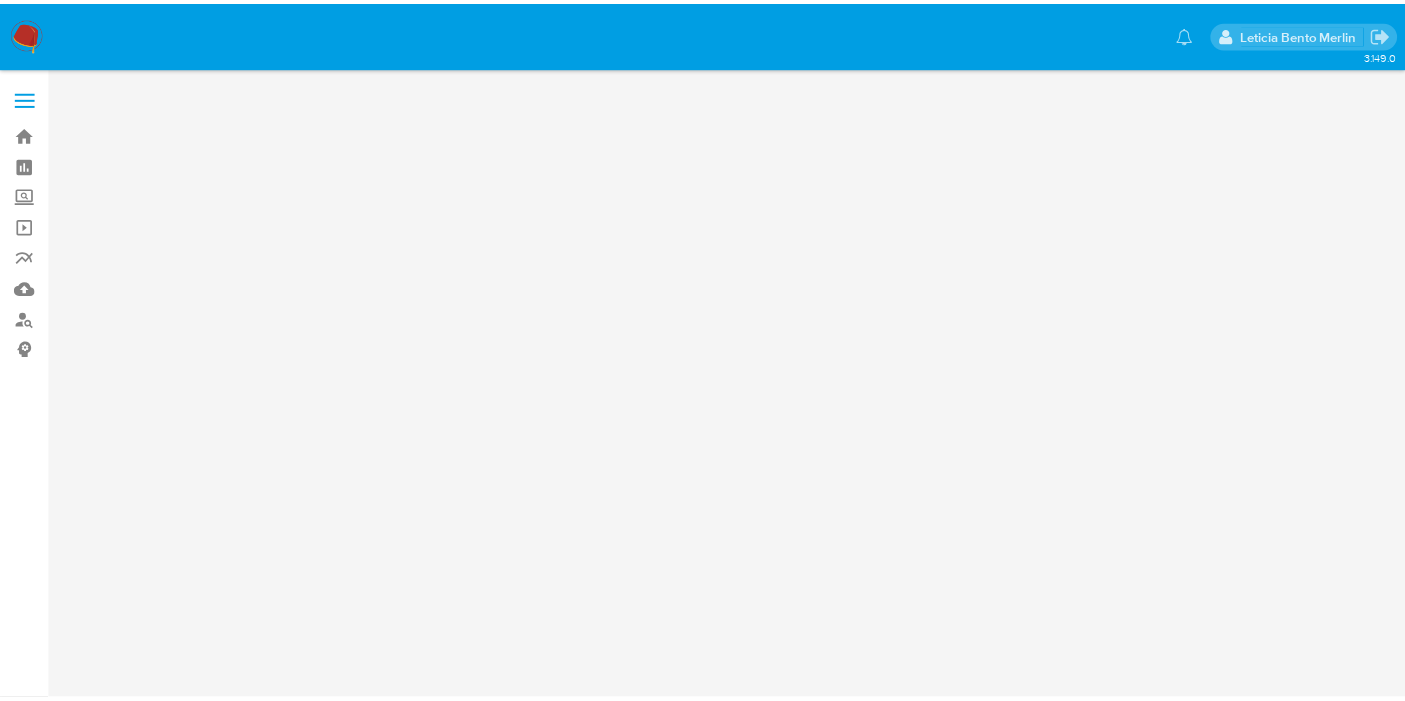 scroll, scrollTop: 0, scrollLeft: 0, axis: both 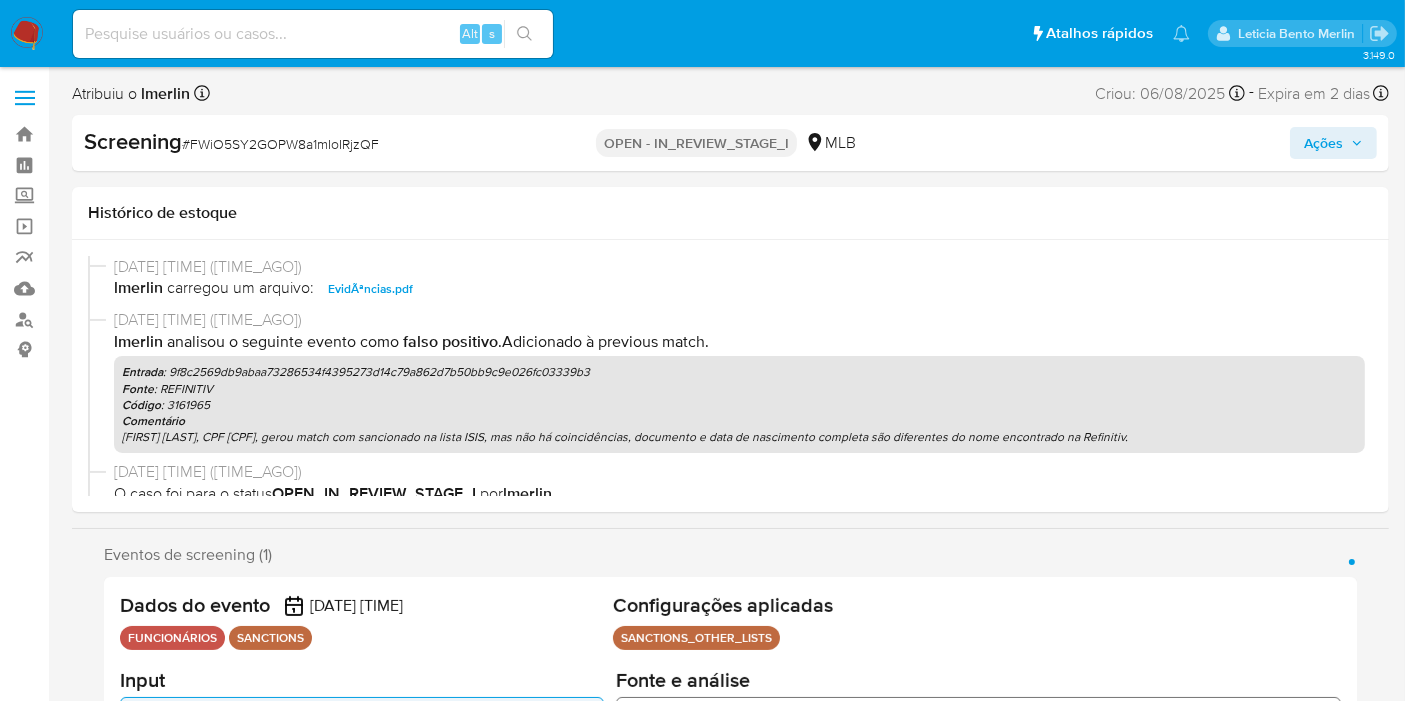 click on "Ações" at bounding box center [1323, 143] 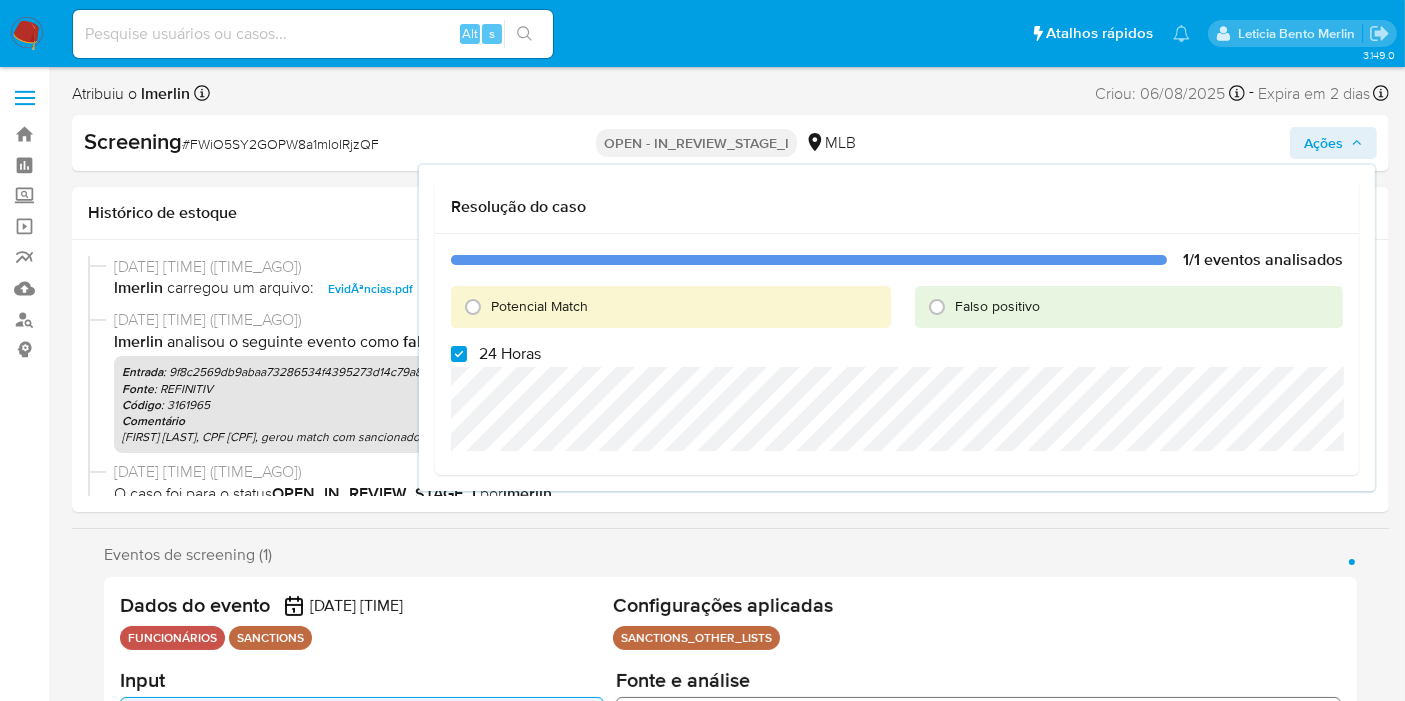 click on "24 Horas" at bounding box center (510, 354) 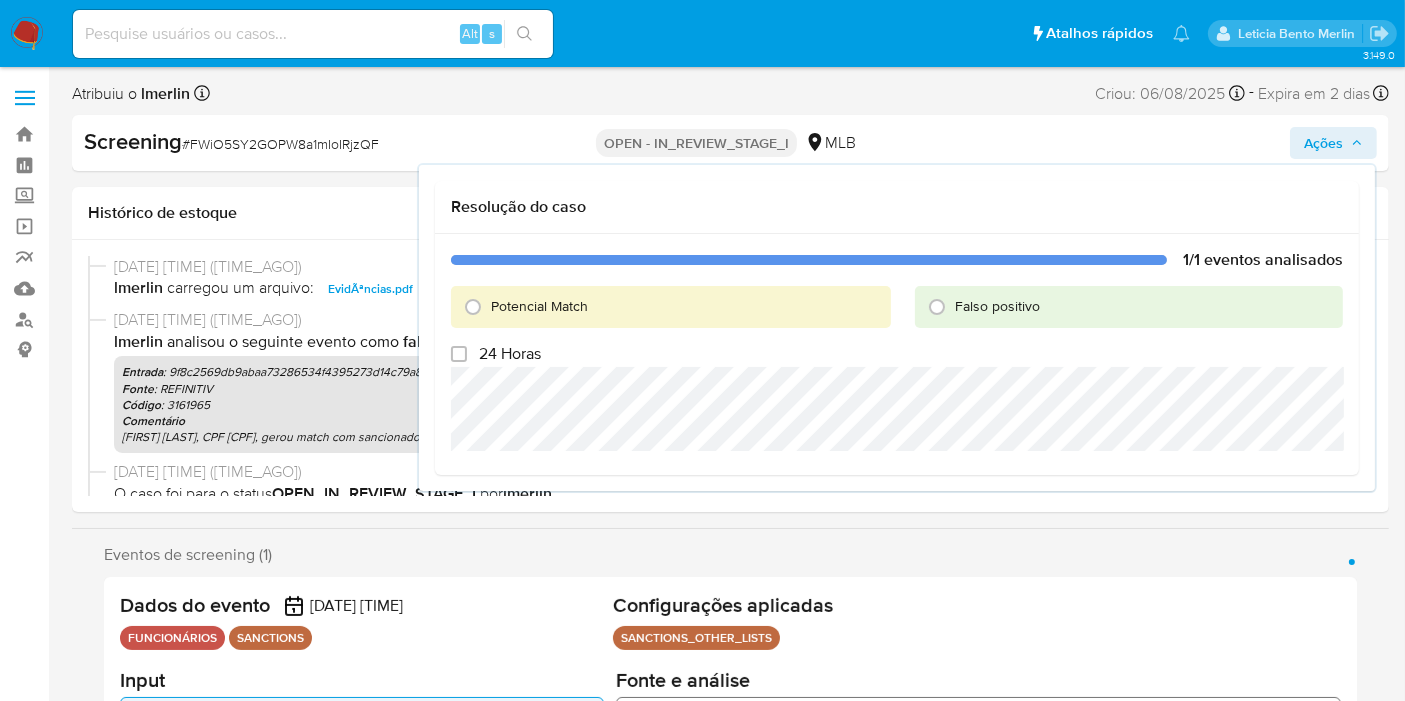 checkbox on "false" 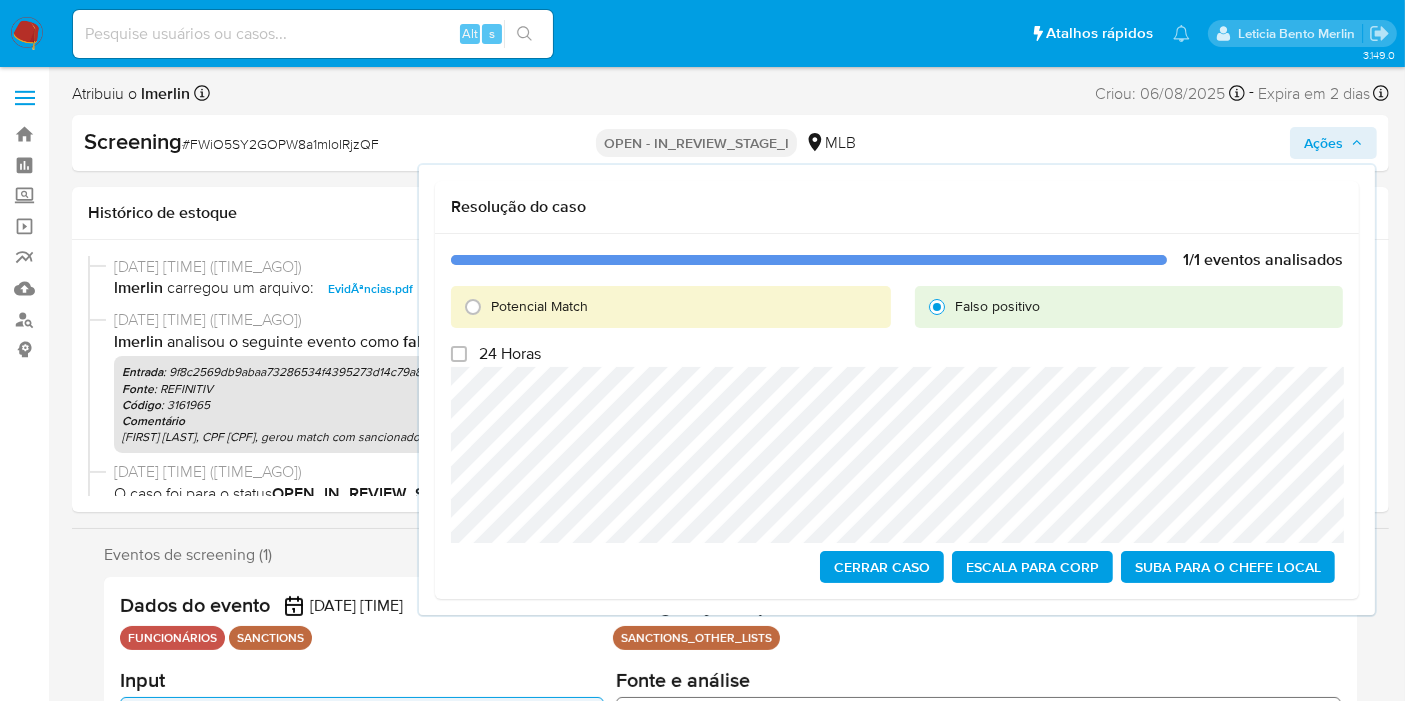 click on "Cerrar caso" at bounding box center (882, 567) 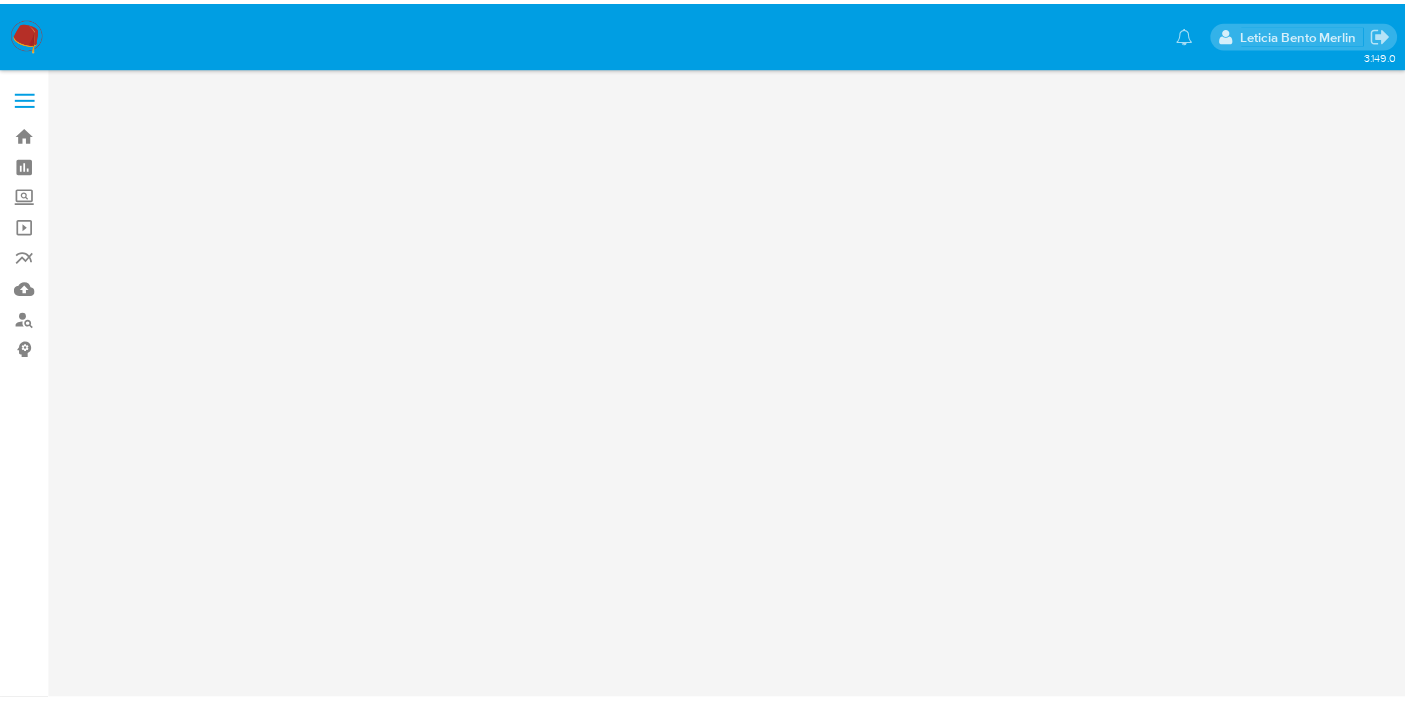 scroll, scrollTop: 0, scrollLeft: 0, axis: both 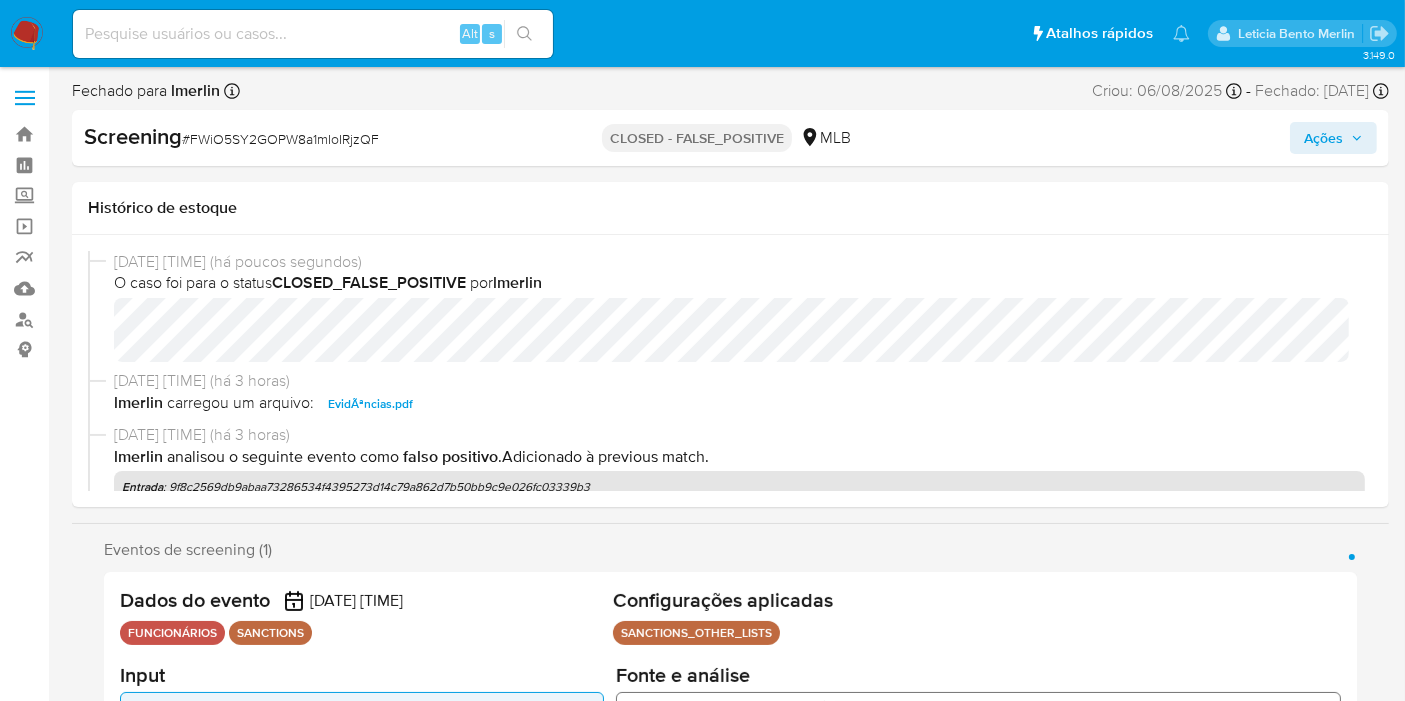 click at bounding box center (27, 34) 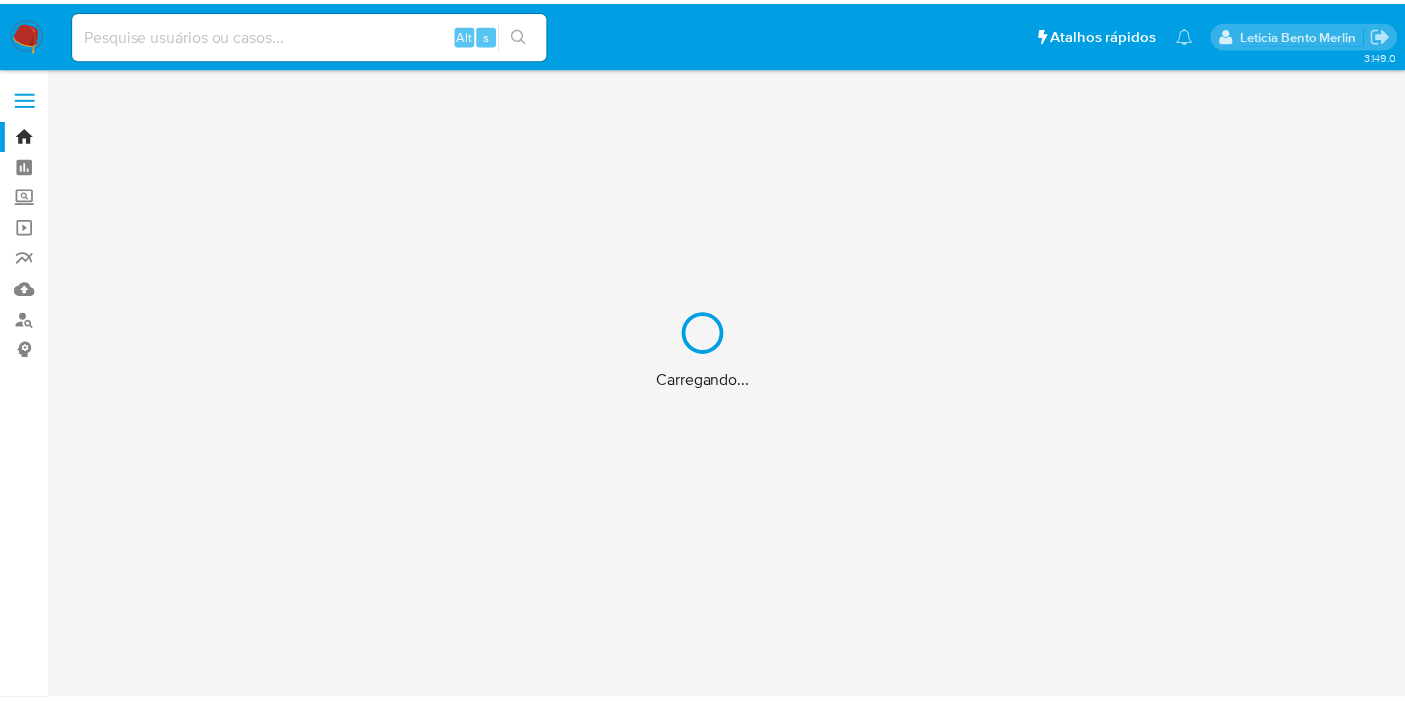 scroll, scrollTop: 0, scrollLeft: 0, axis: both 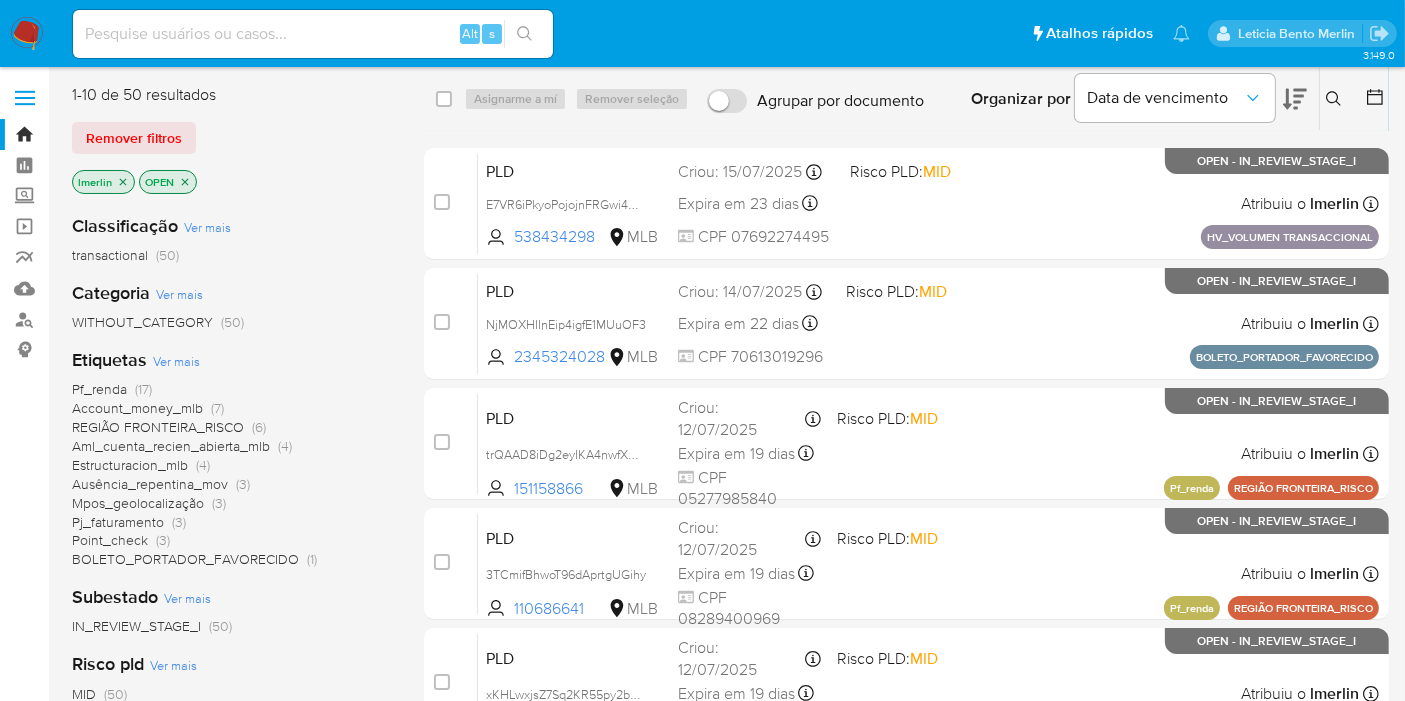 click 